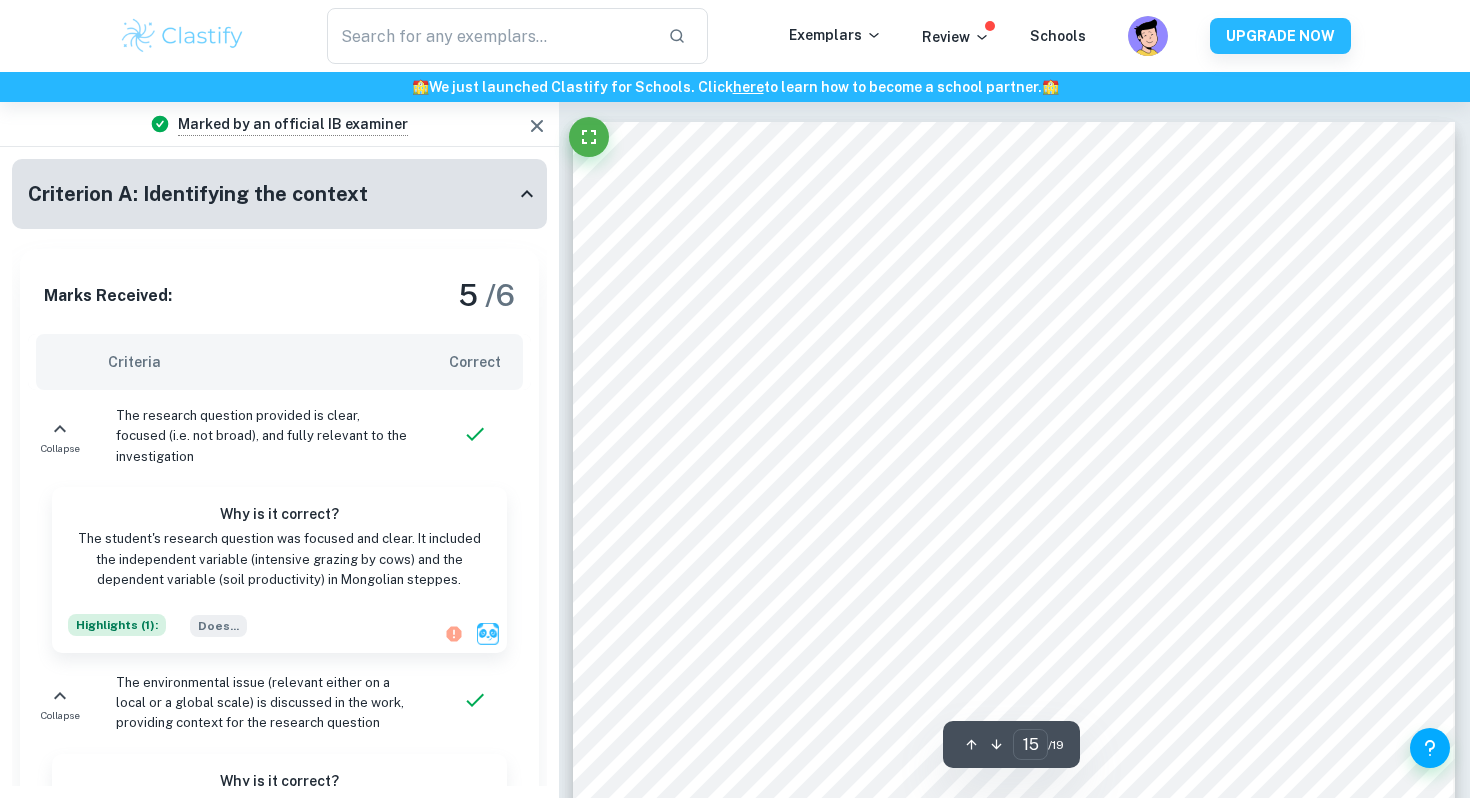 scroll, scrollTop: 19269, scrollLeft: 0, axis: vertical 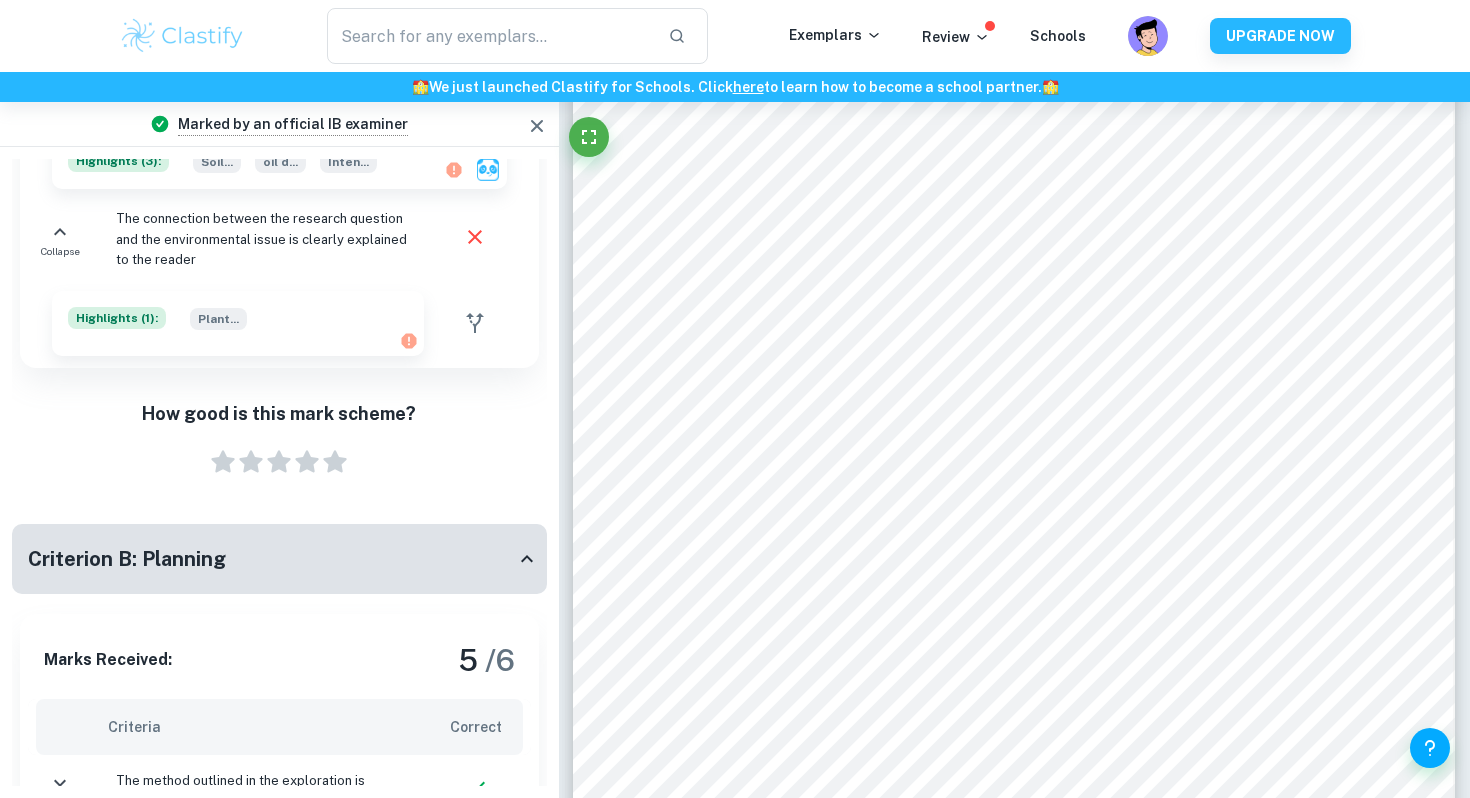 click 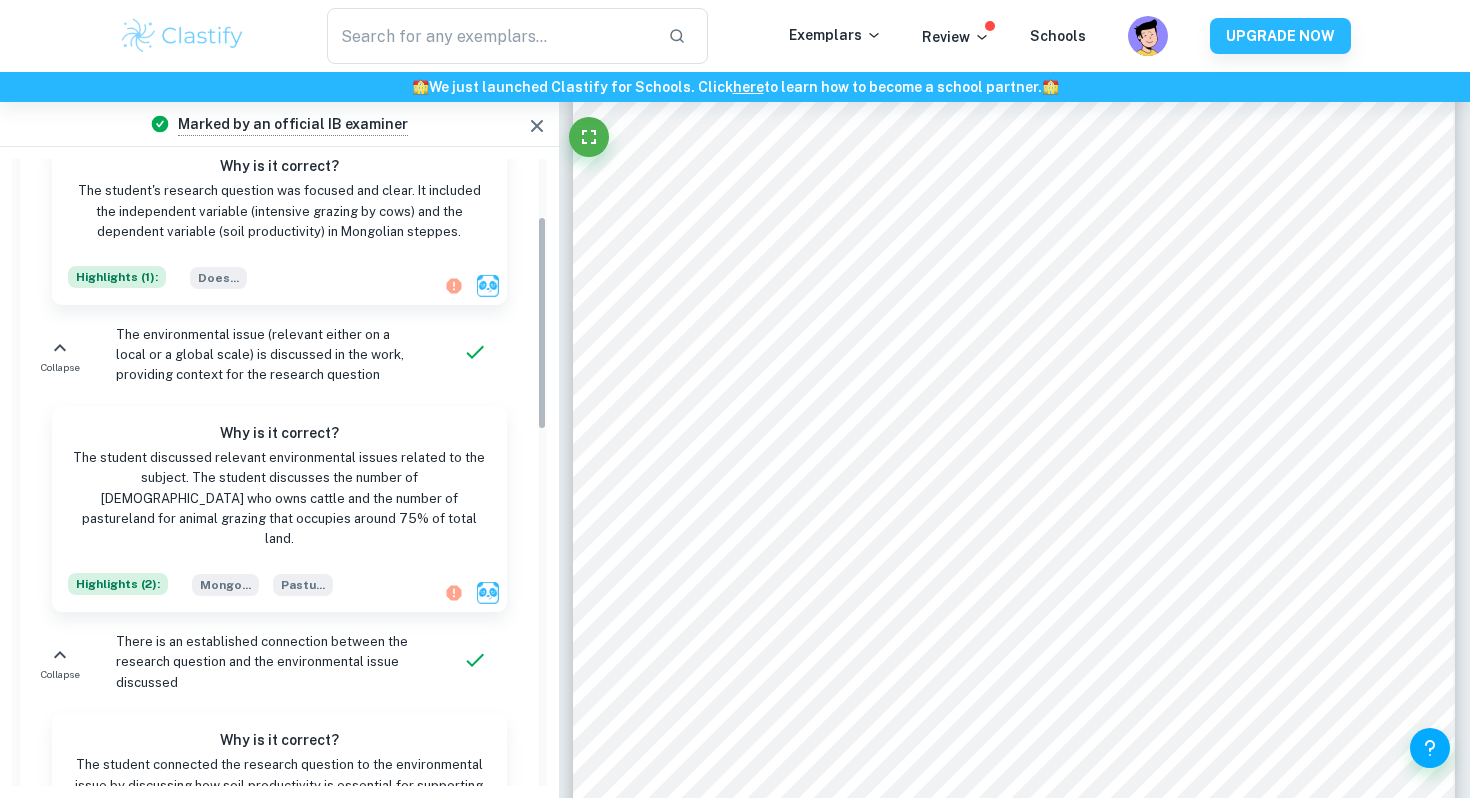 scroll, scrollTop: 0, scrollLeft: 0, axis: both 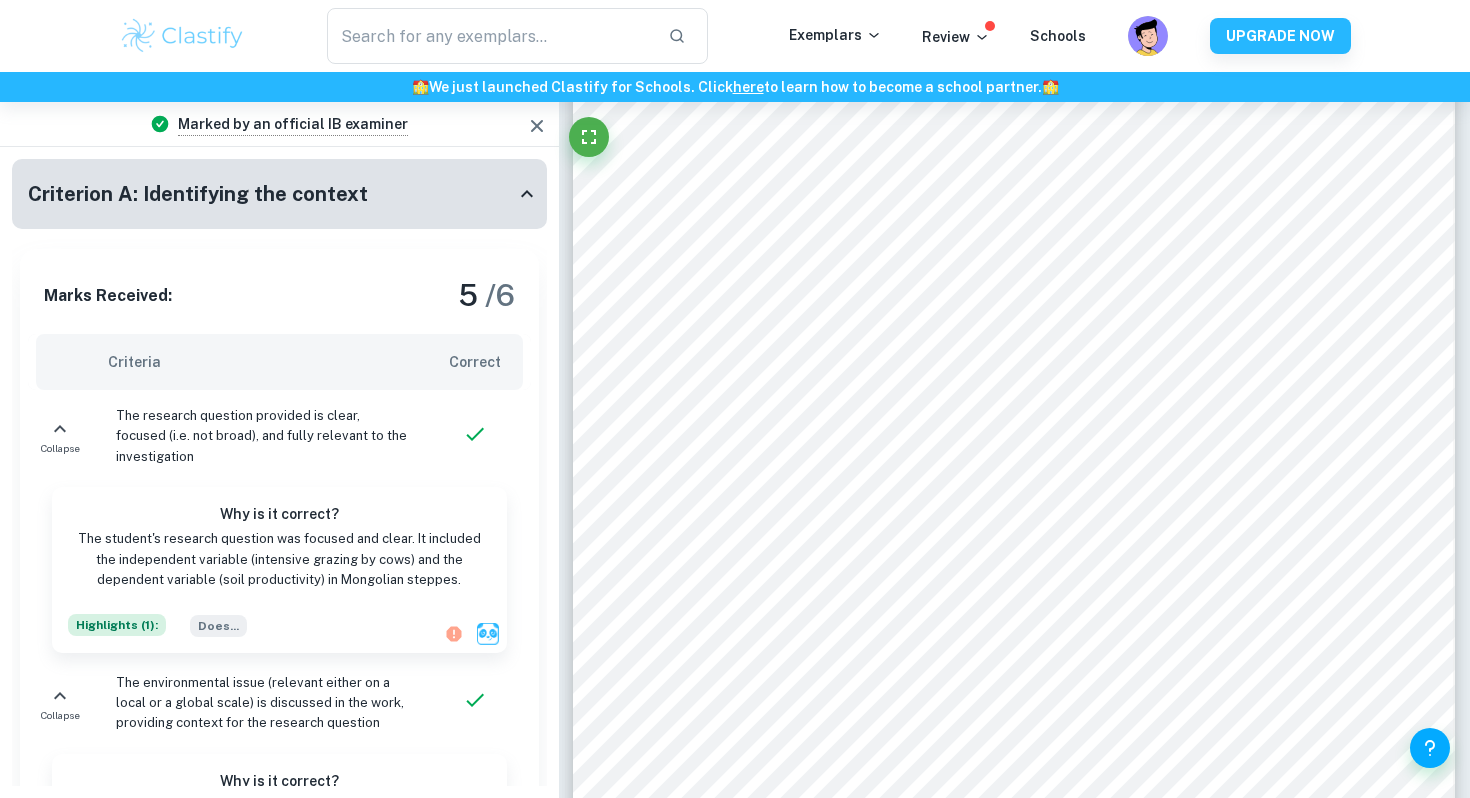 click 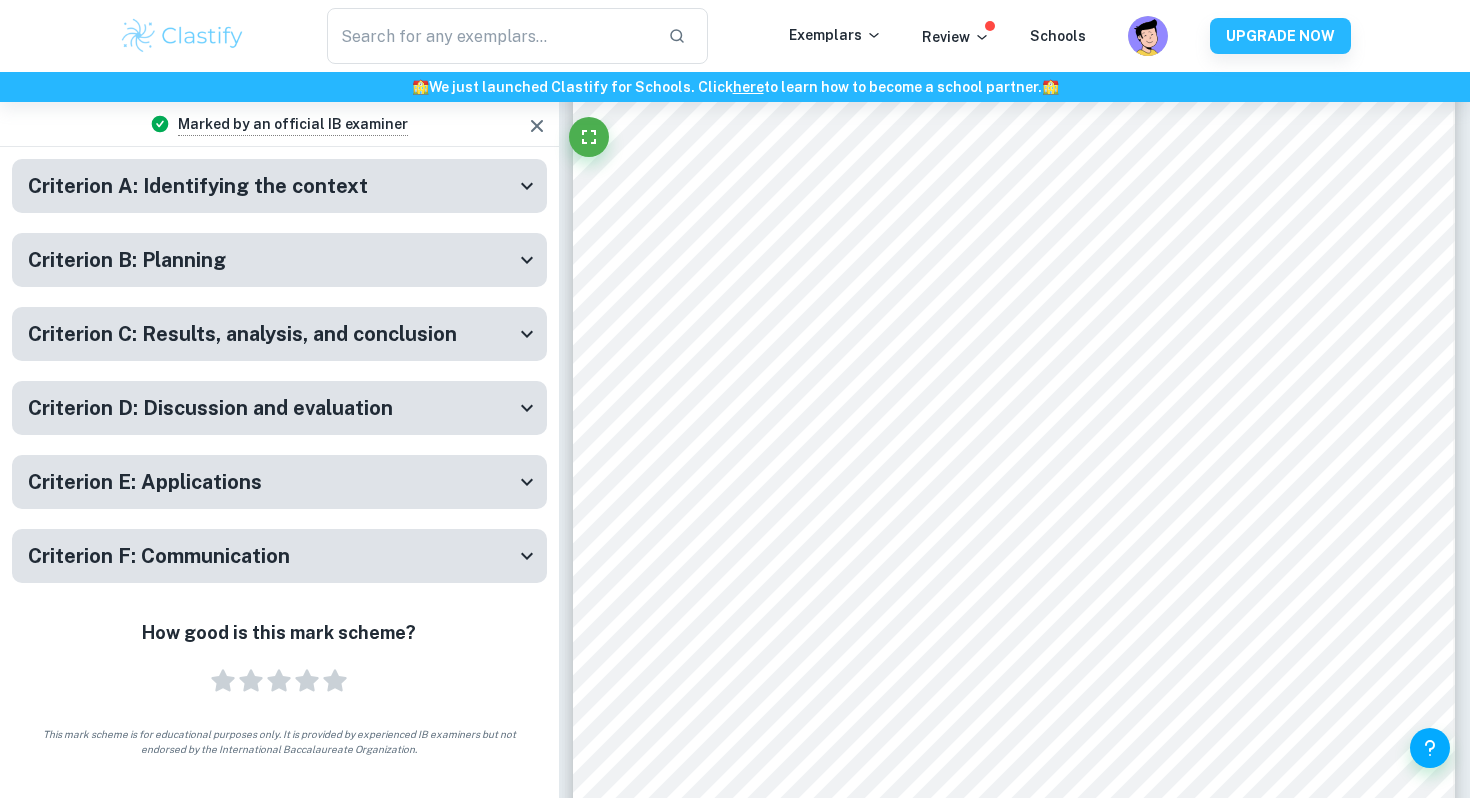 click on "Criterion C: Results, analysis, and conclusion" at bounding box center [271, 334] 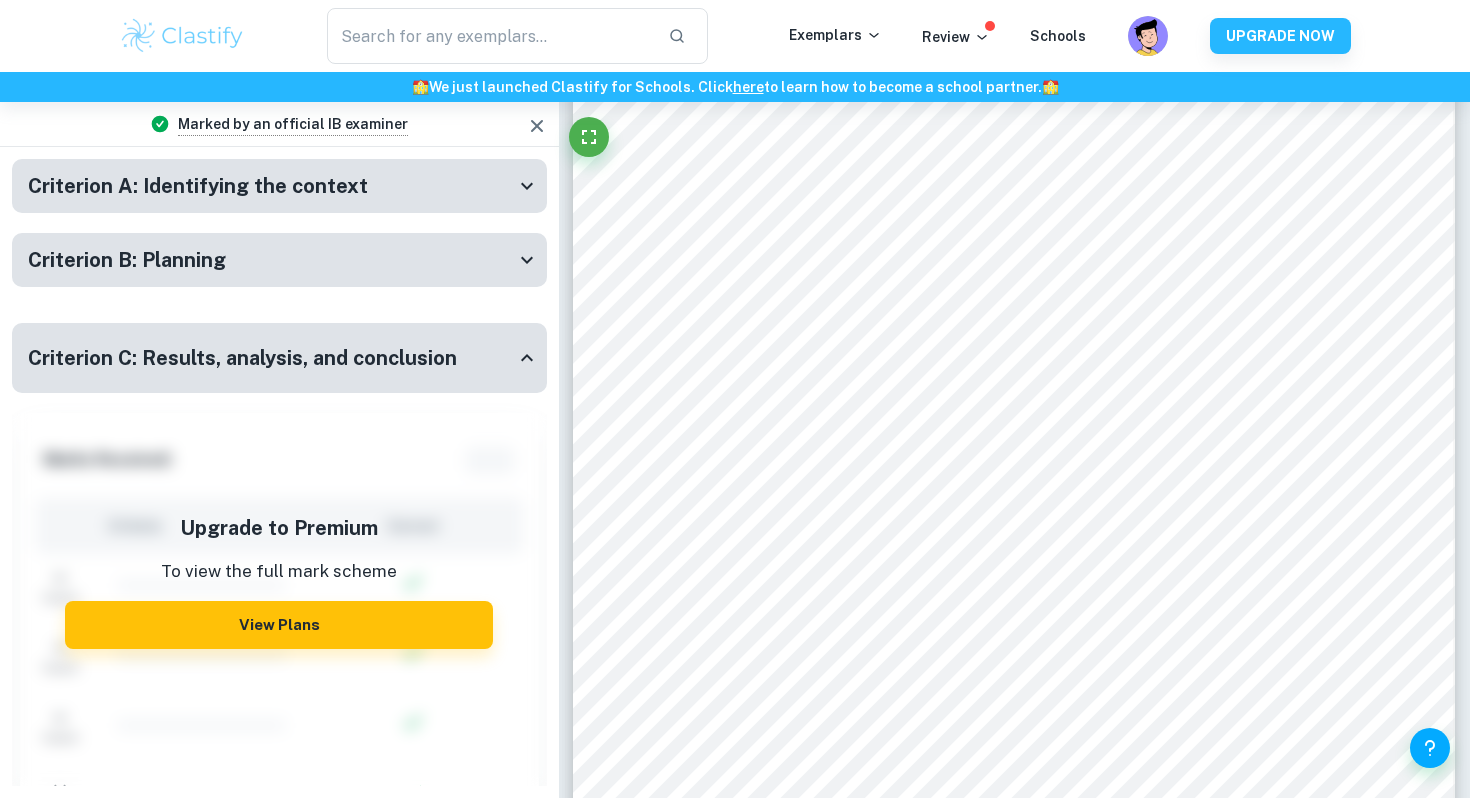 click on "Criterion C: Results, analysis, and conclusion" at bounding box center [279, 358] 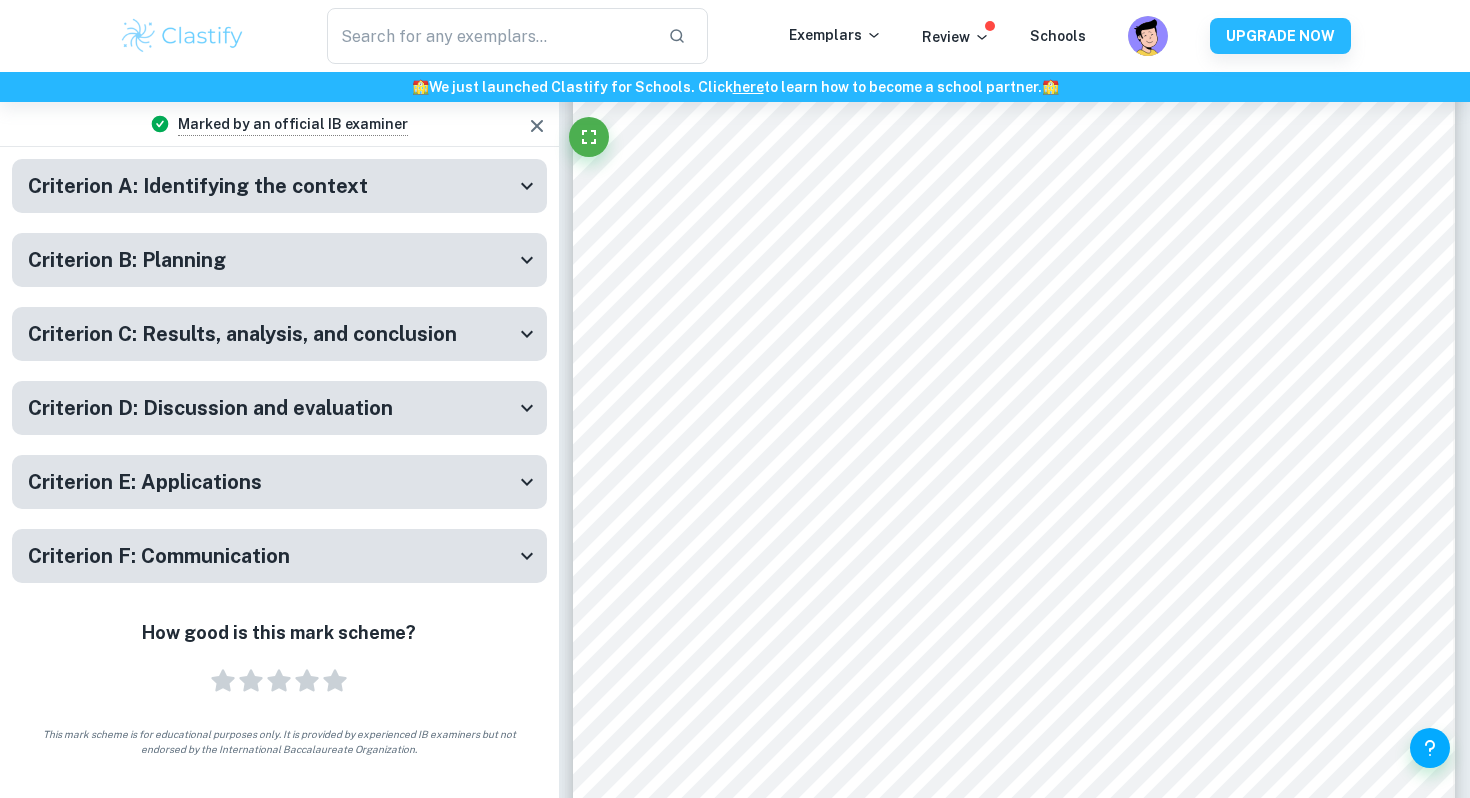 click 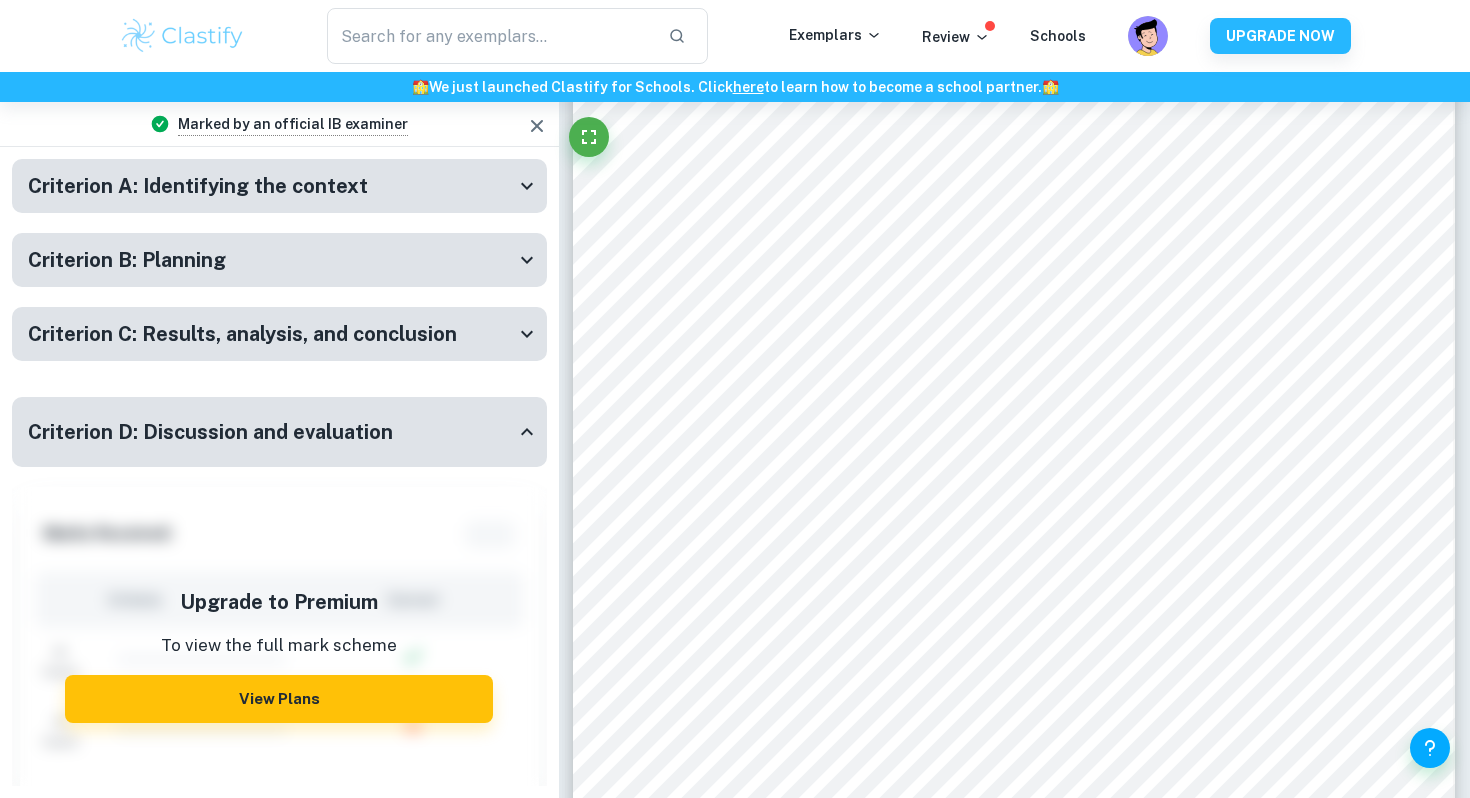 click on "Criterion D: Discussion and evaluation" at bounding box center (279, 432) 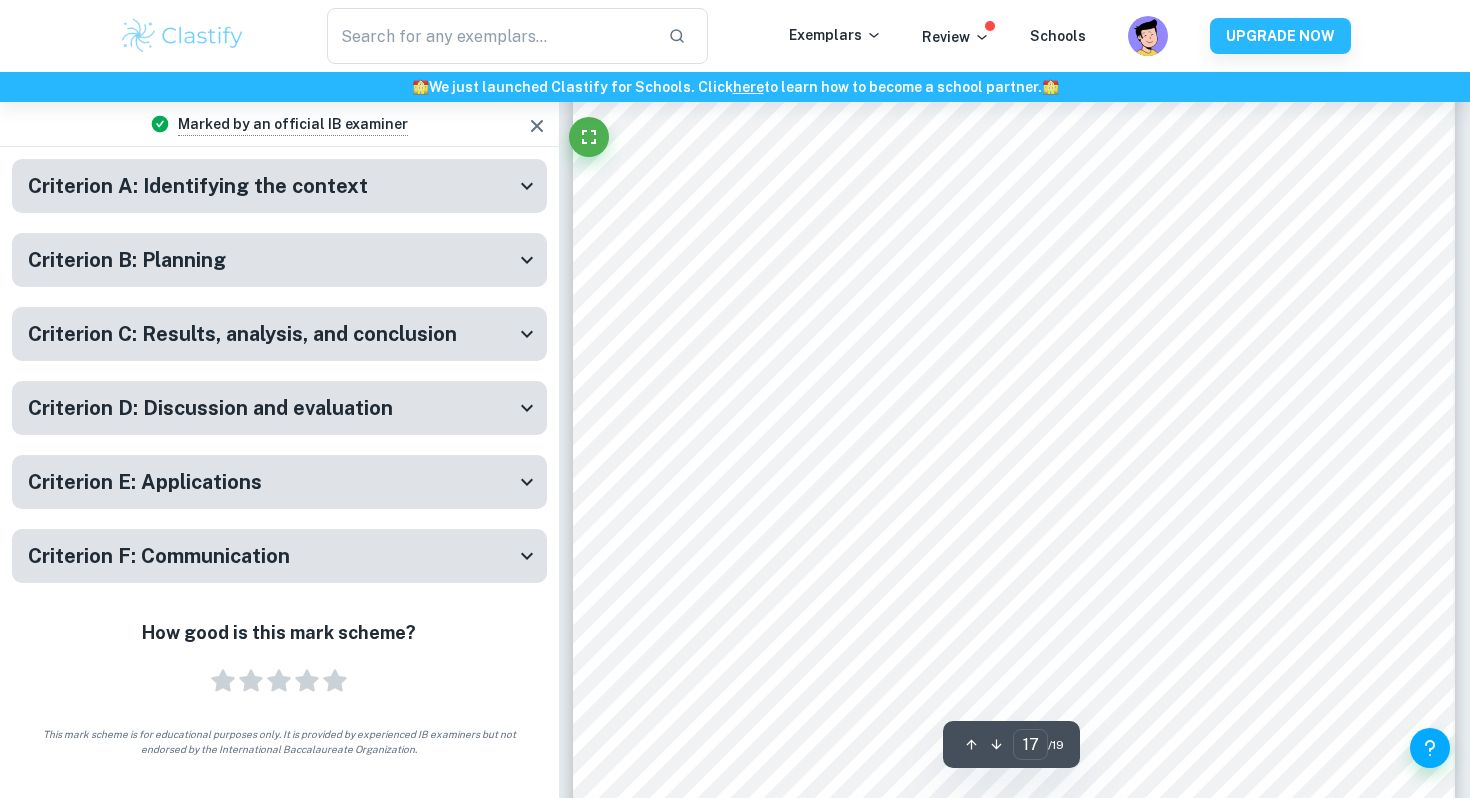 scroll, scrollTop: 20585, scrollLeft: 0, axis: vertical 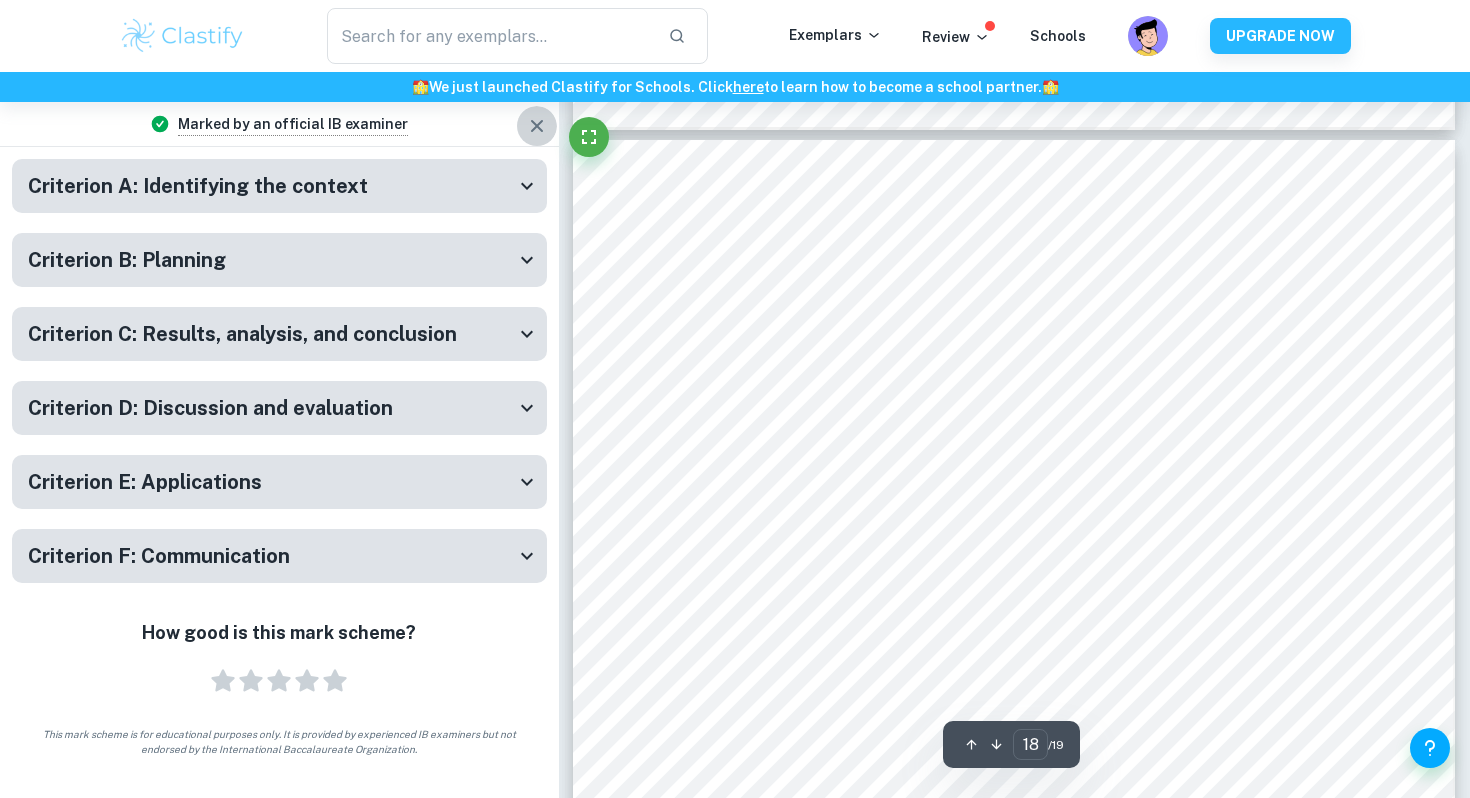 click 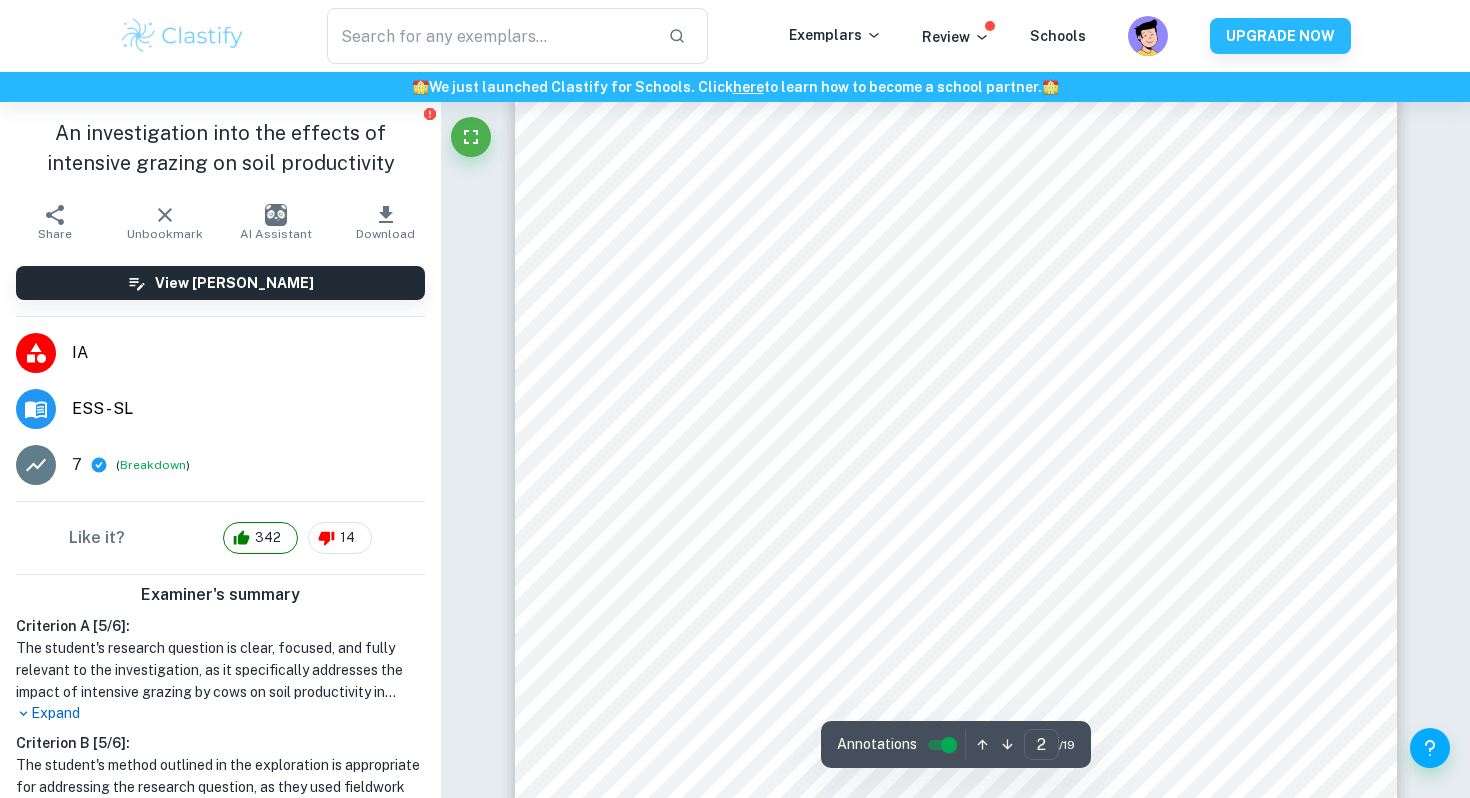 scroll, scrollTop: 1762, scrollLeft: 0, axis: vertical 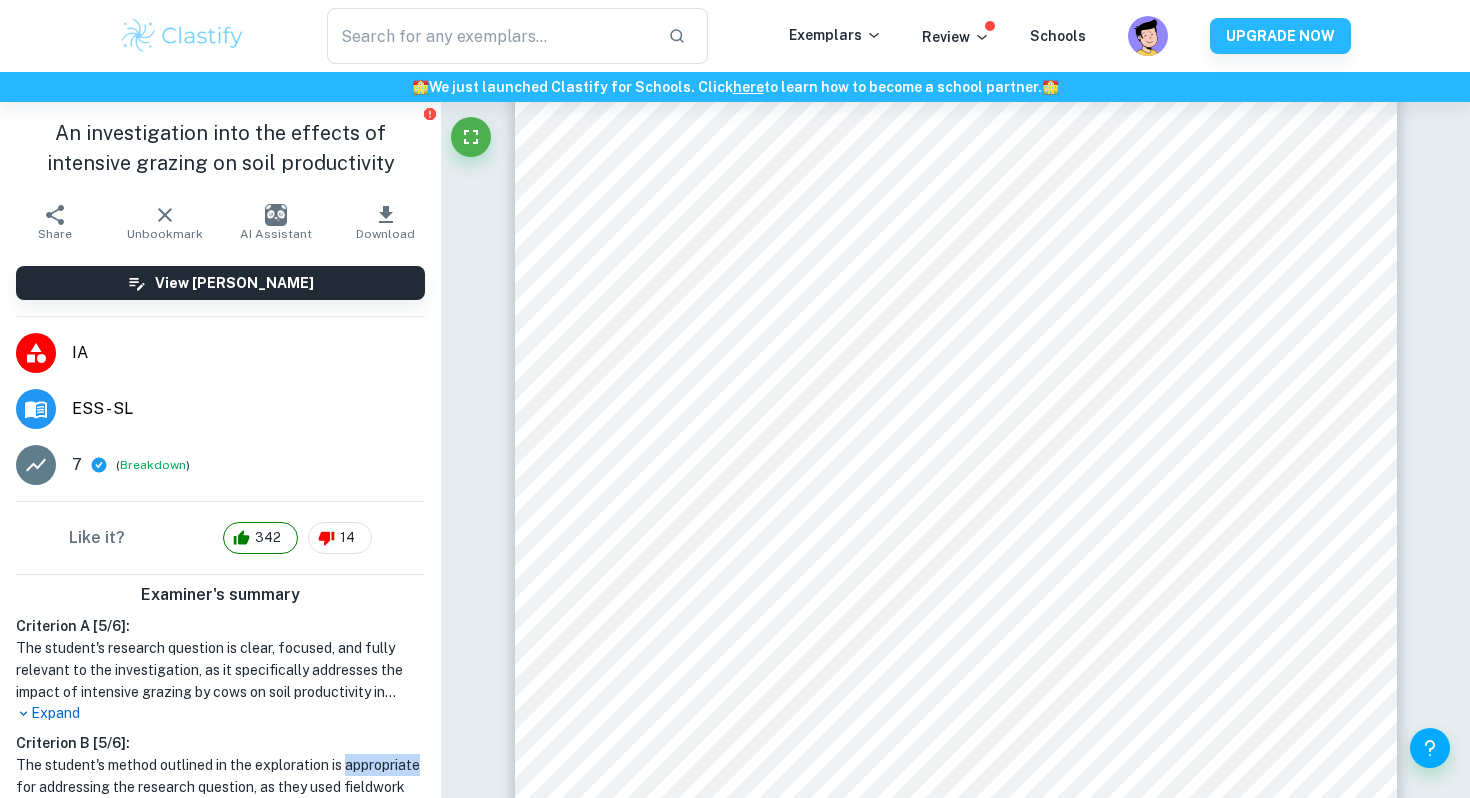 click on "Download" at bounding box center [386, 222] 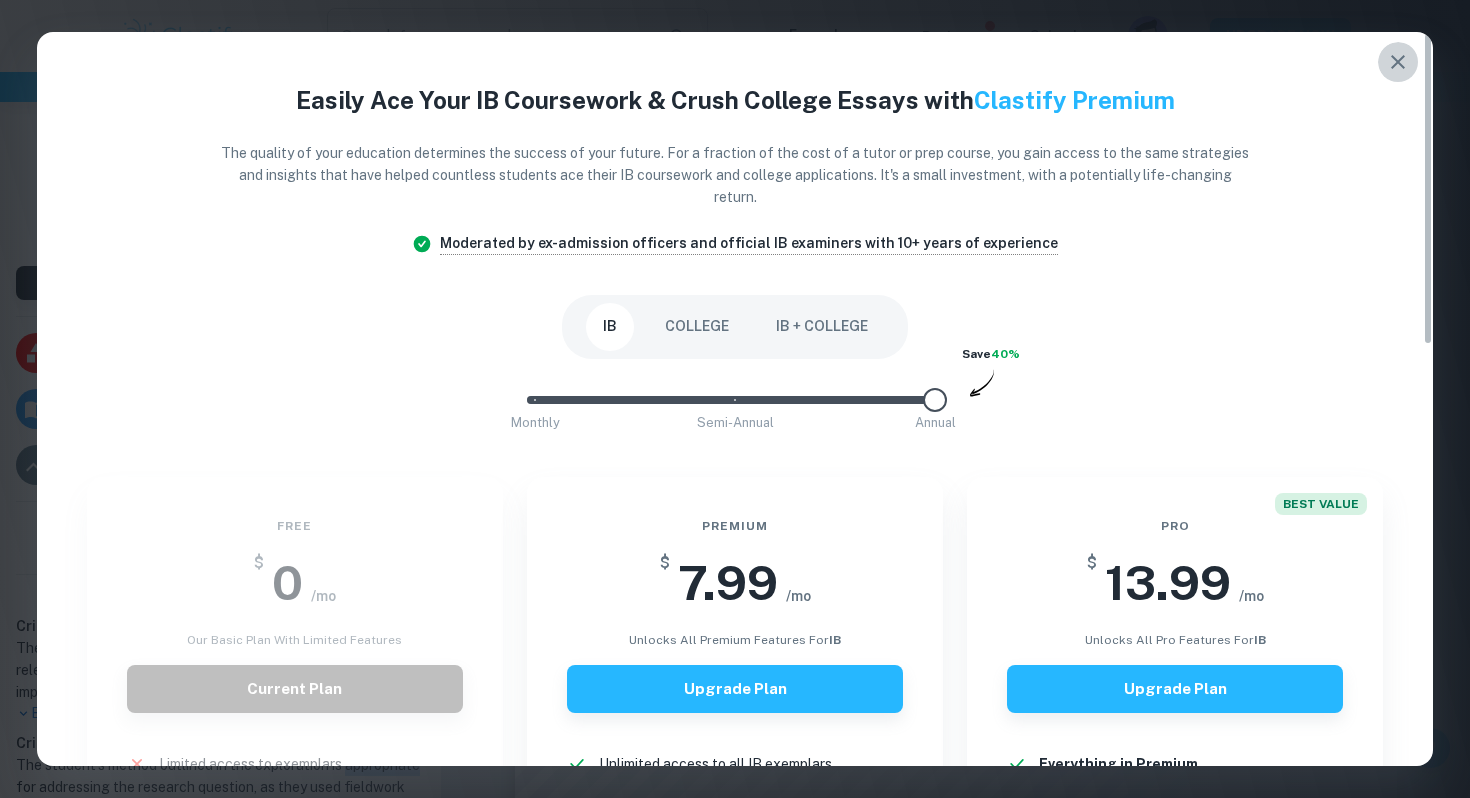 click 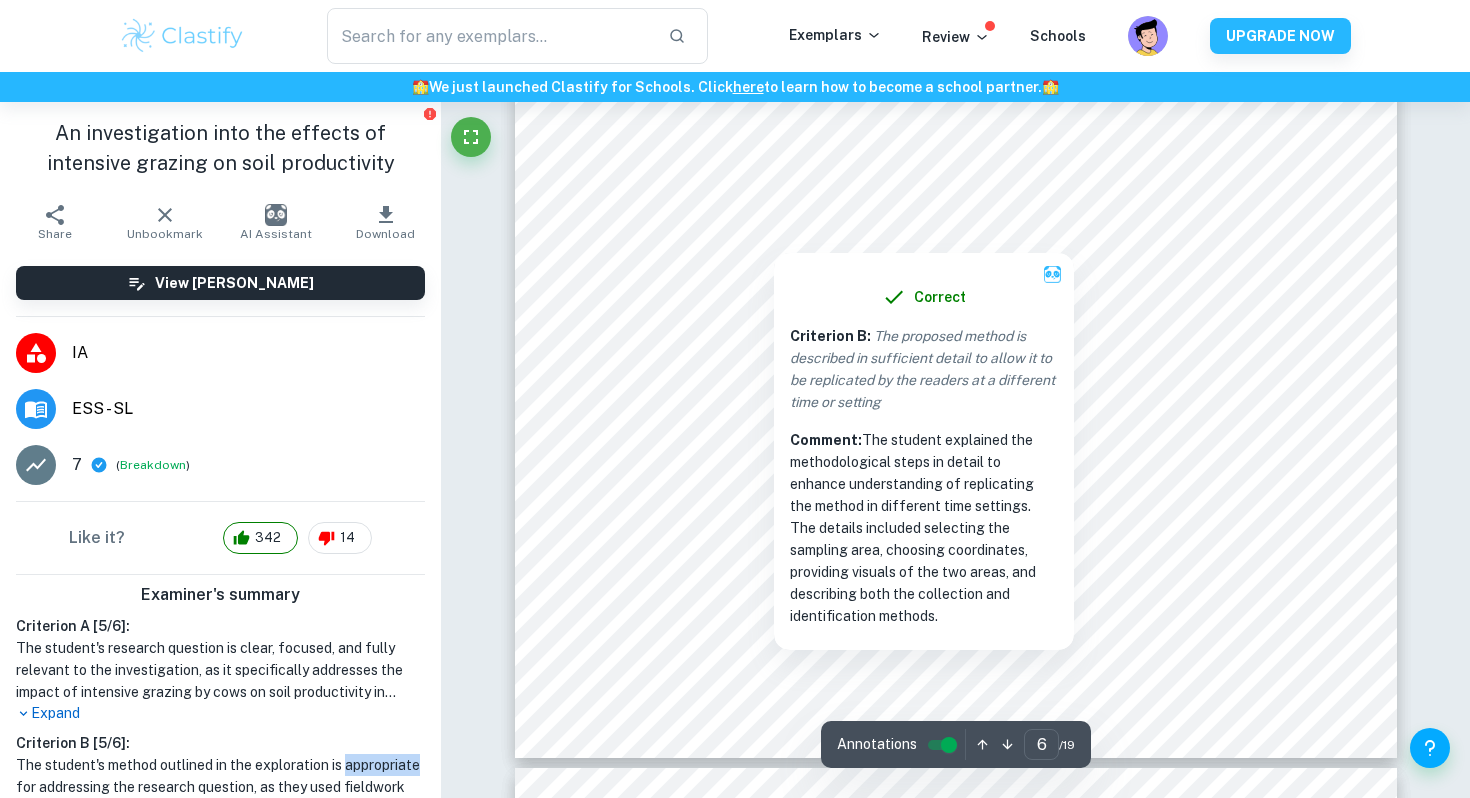 scroll, scrollTop: 7185, scrollLeft: 0, axis: vertical 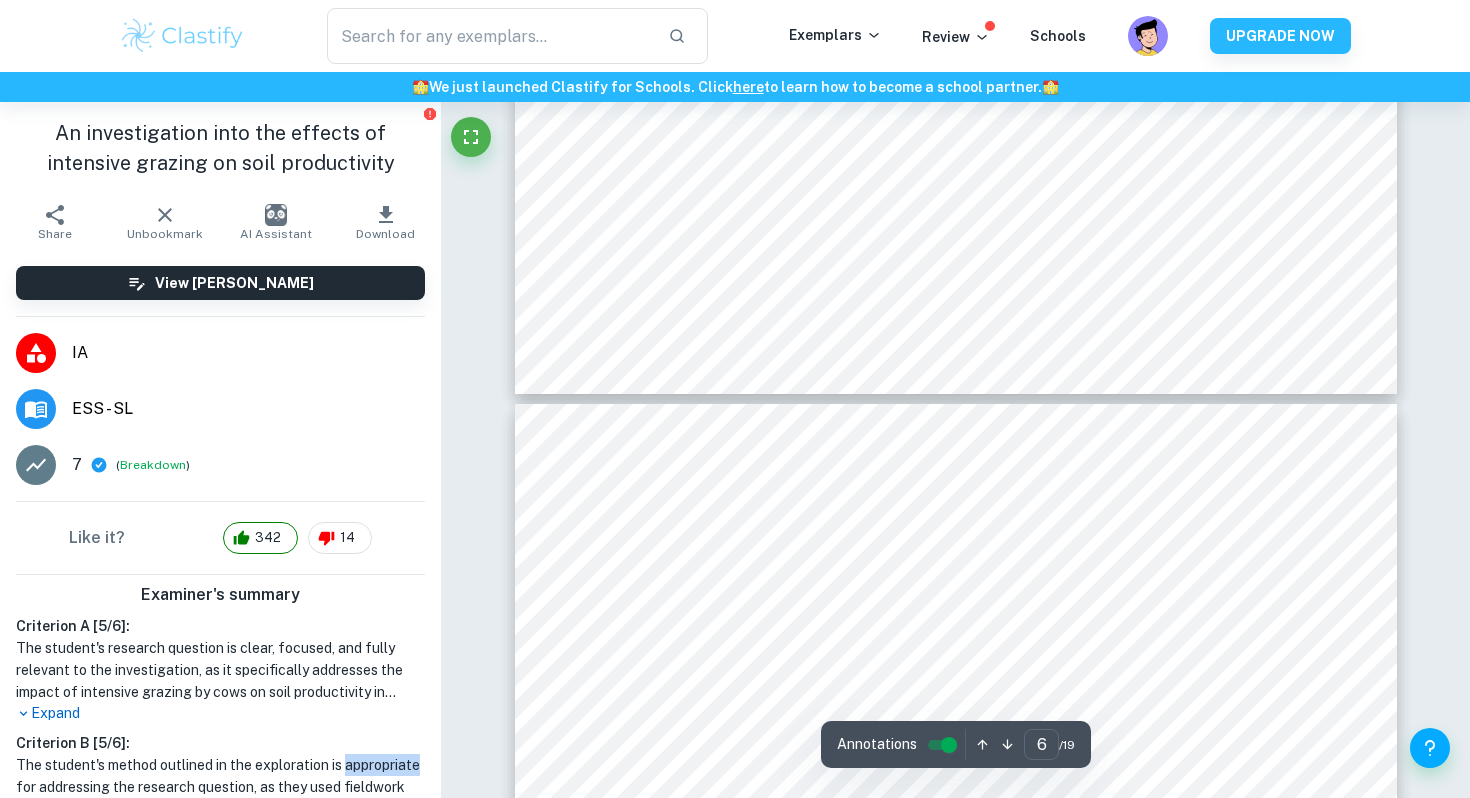 type on "7" 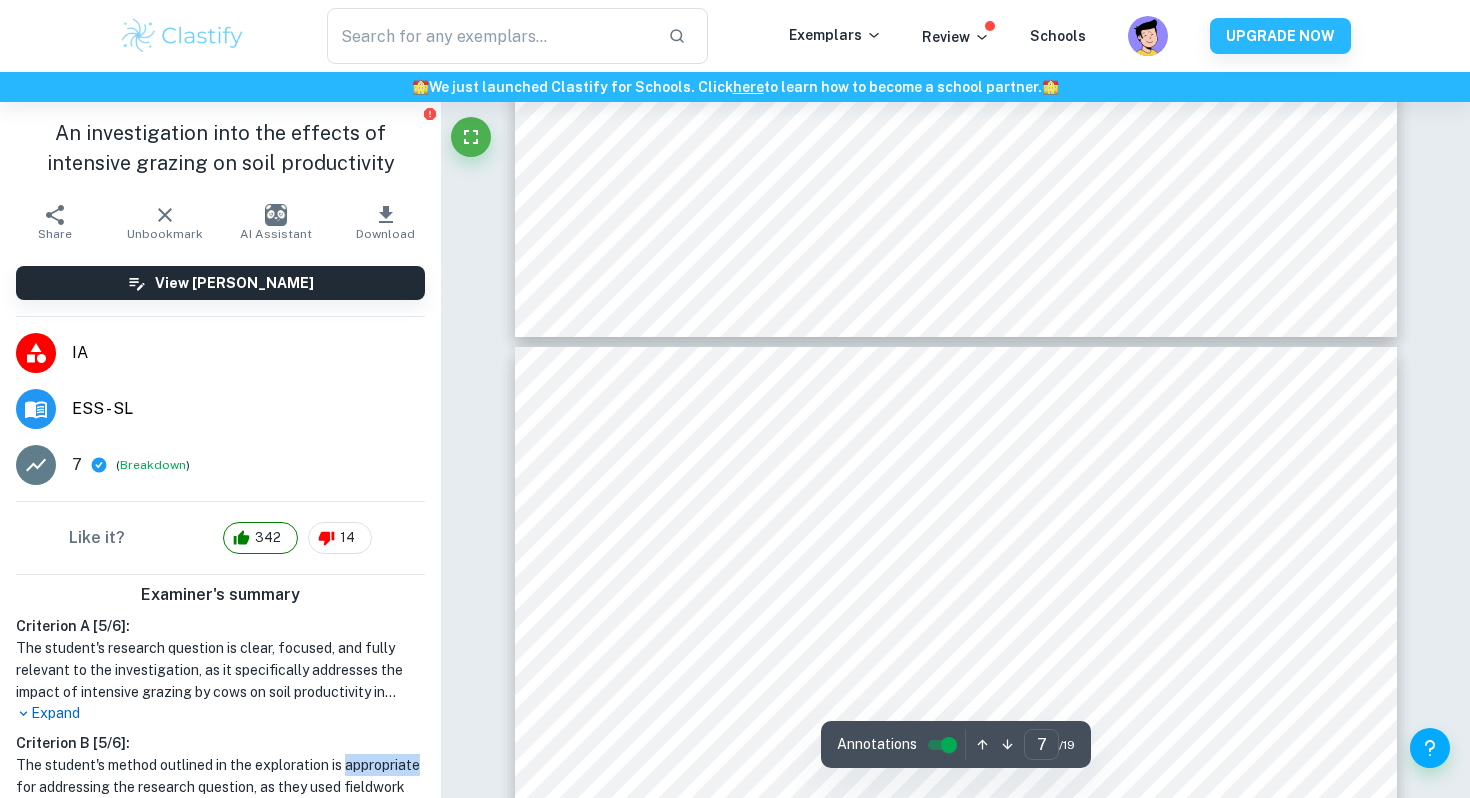 scroll, scrollTop: 7617, scrollLeft: 0, axis: vertical 